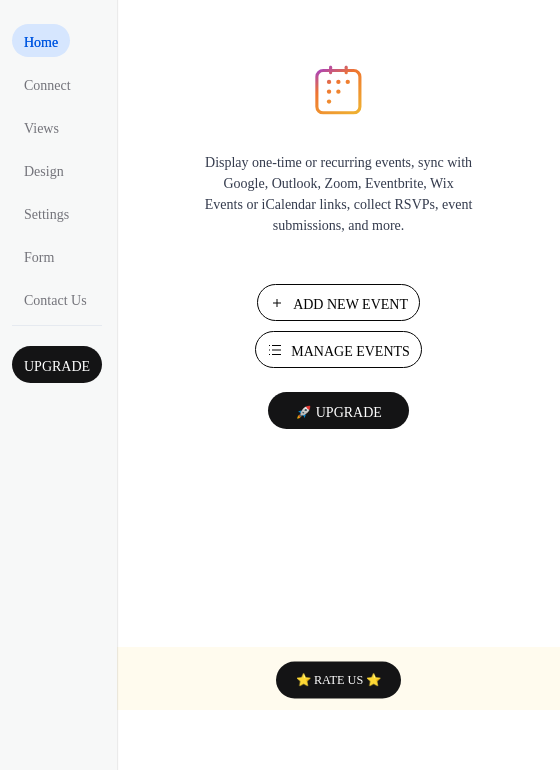 scroll, scrollTop: 0, scrollLeft: 0, axis: both 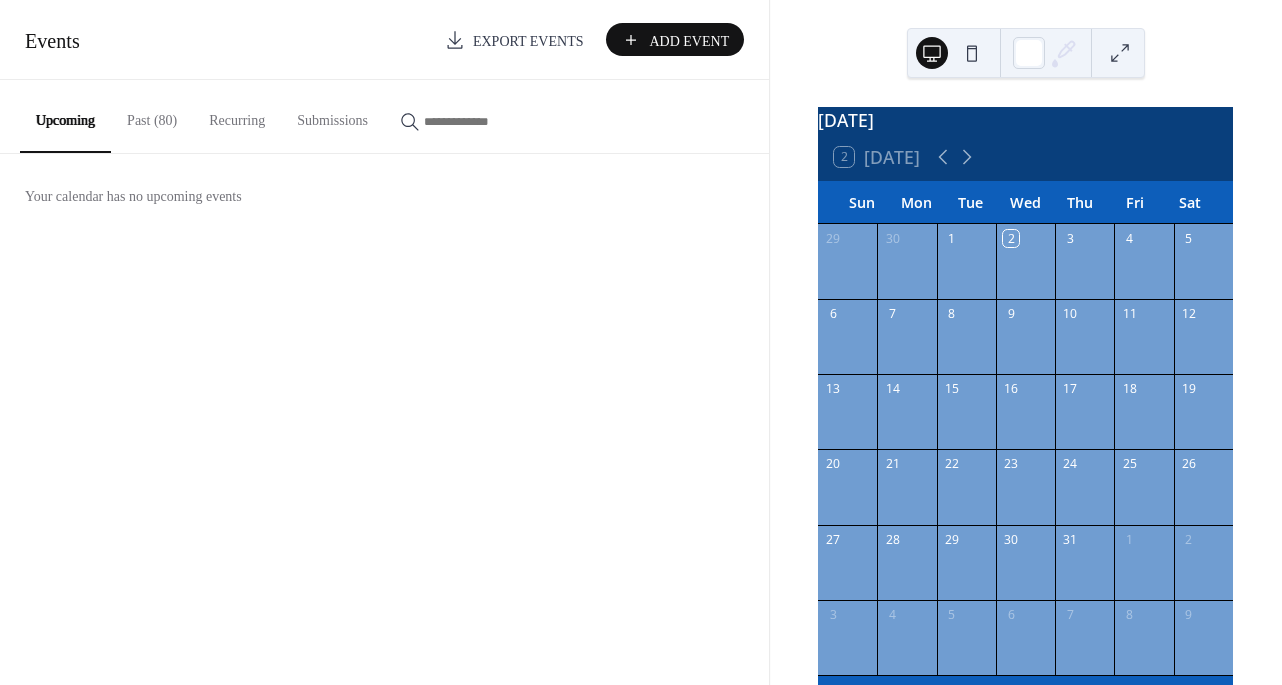 click on "Past  (80)" at bounding box center (152, 115) 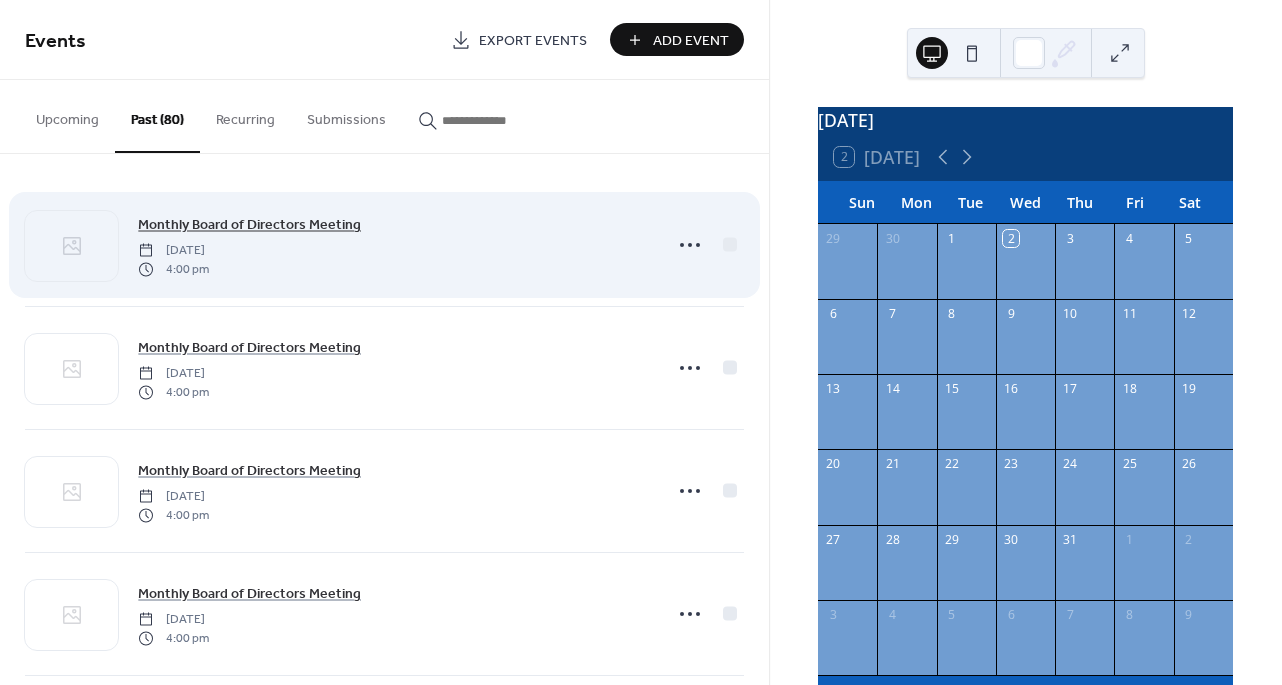 click on "Monthly Board of Directors Meeting" at bounding box center (249, 225) 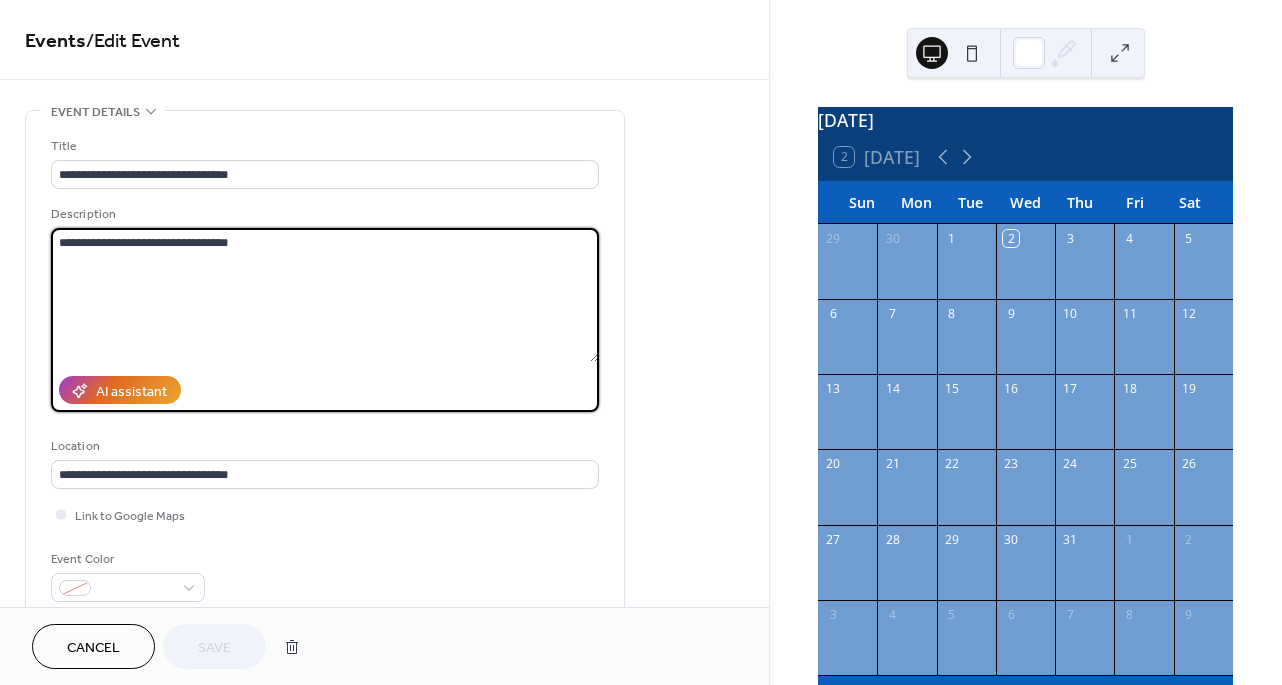 drag, startPoint x: 288, startPoint y: 237, endPoint x: 30, endPoint y: 247, distance: 258.19373 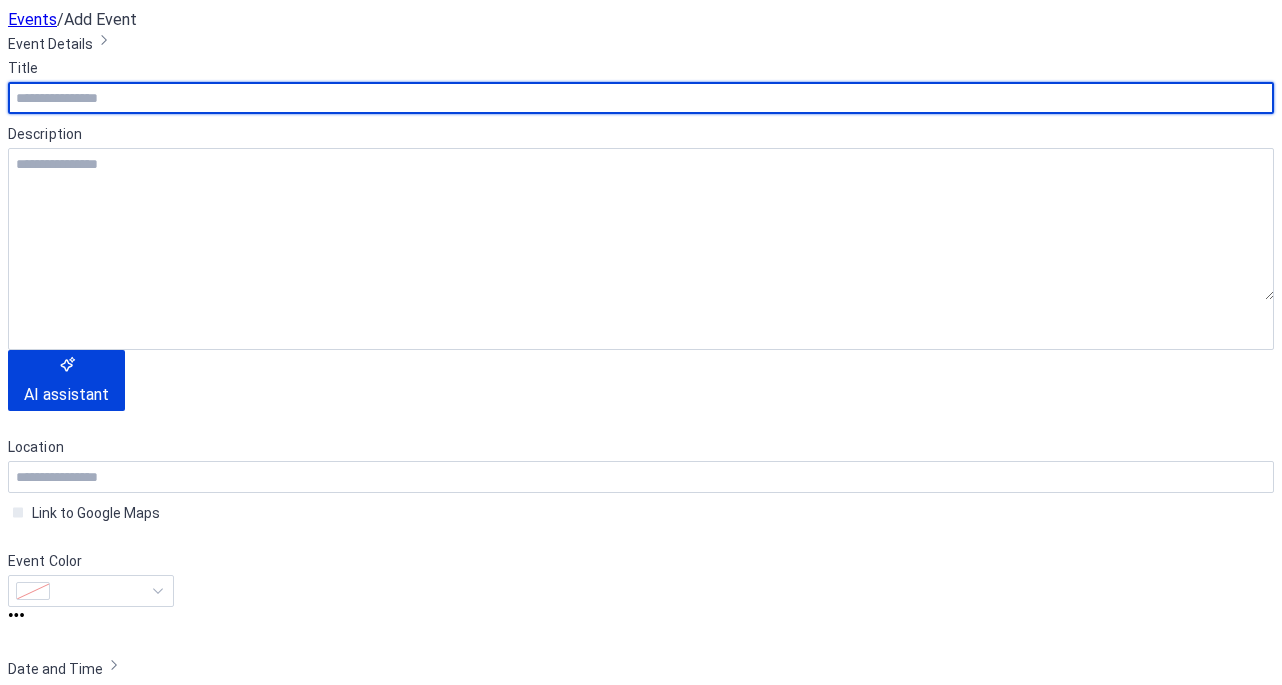 scroll, scrollTop: 0, scrollLeft: 0, axis: both 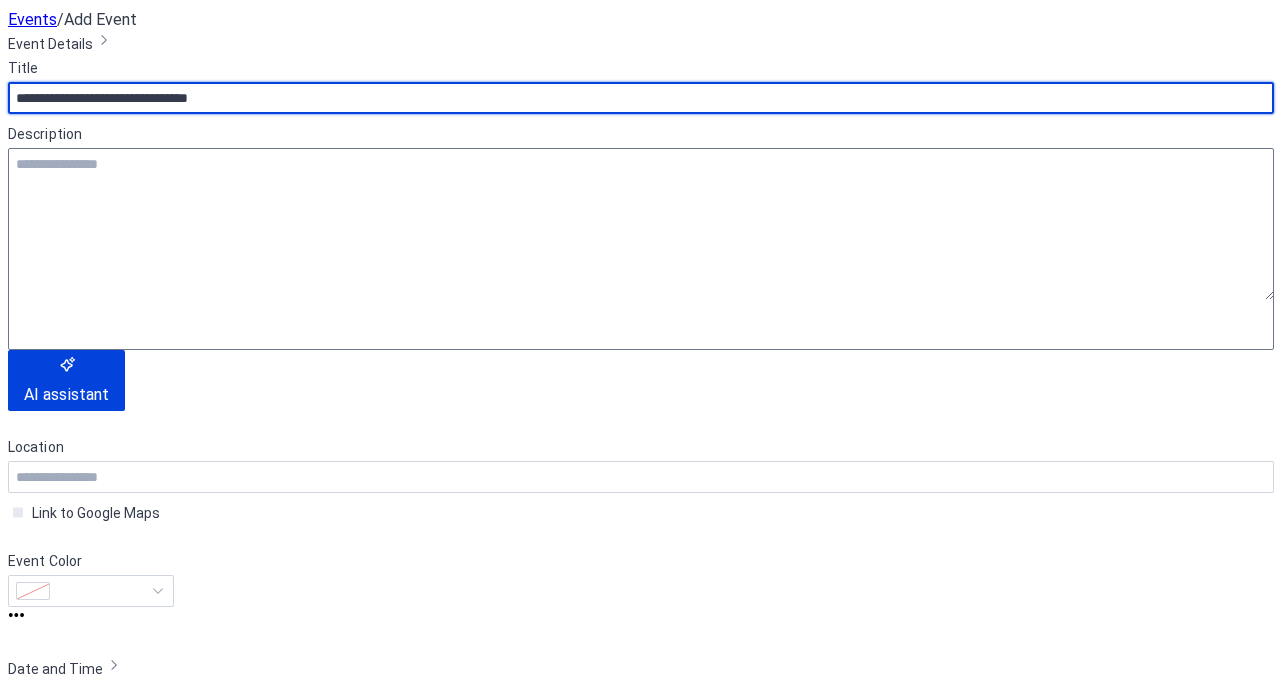 type on "**********" 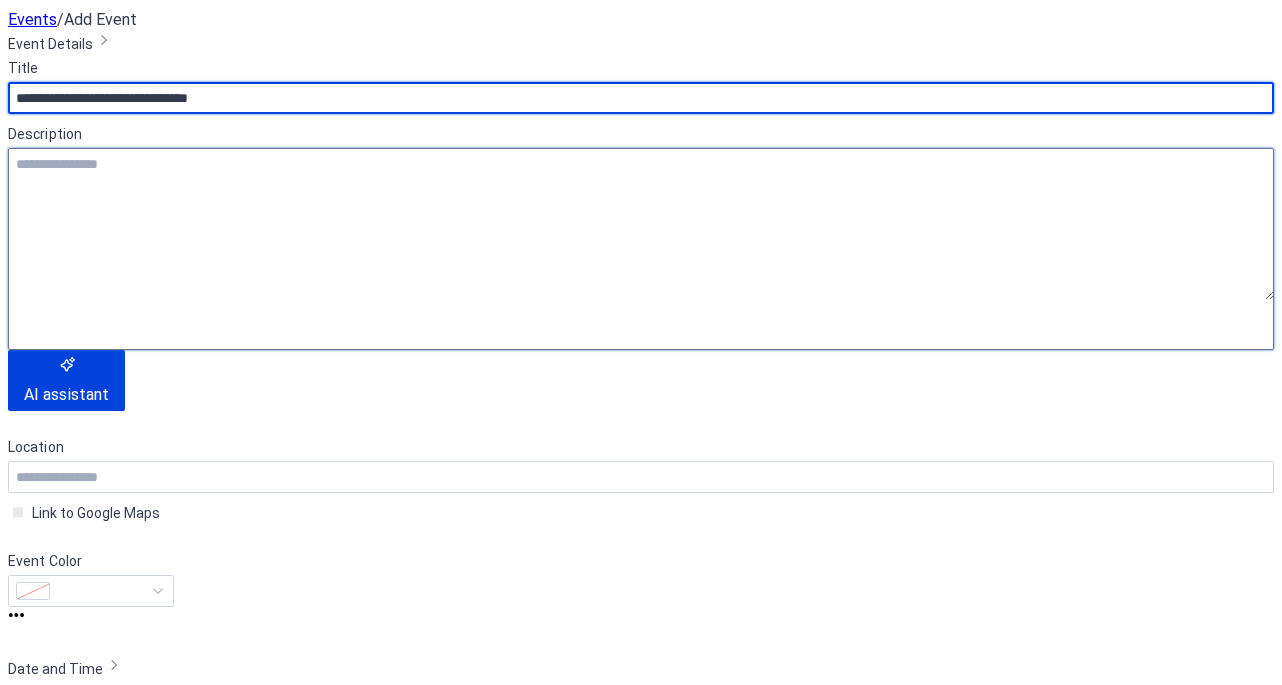 click at bounding box center [641, 224] 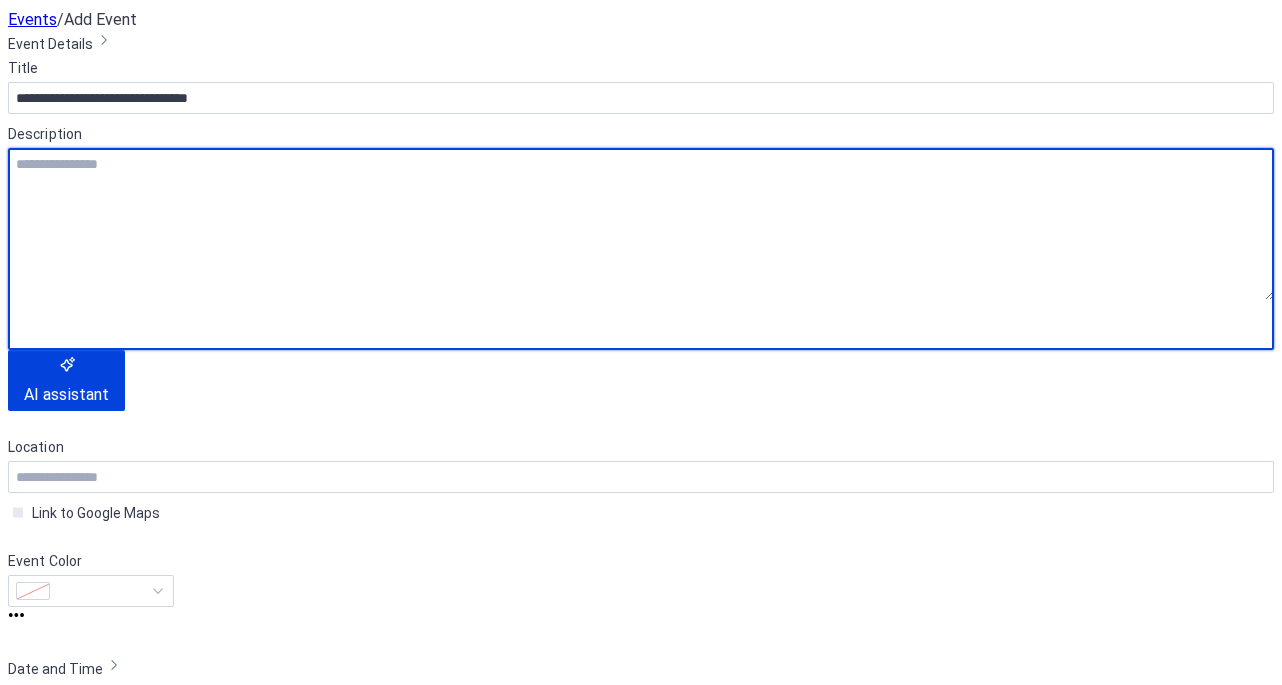 paste on "**********" 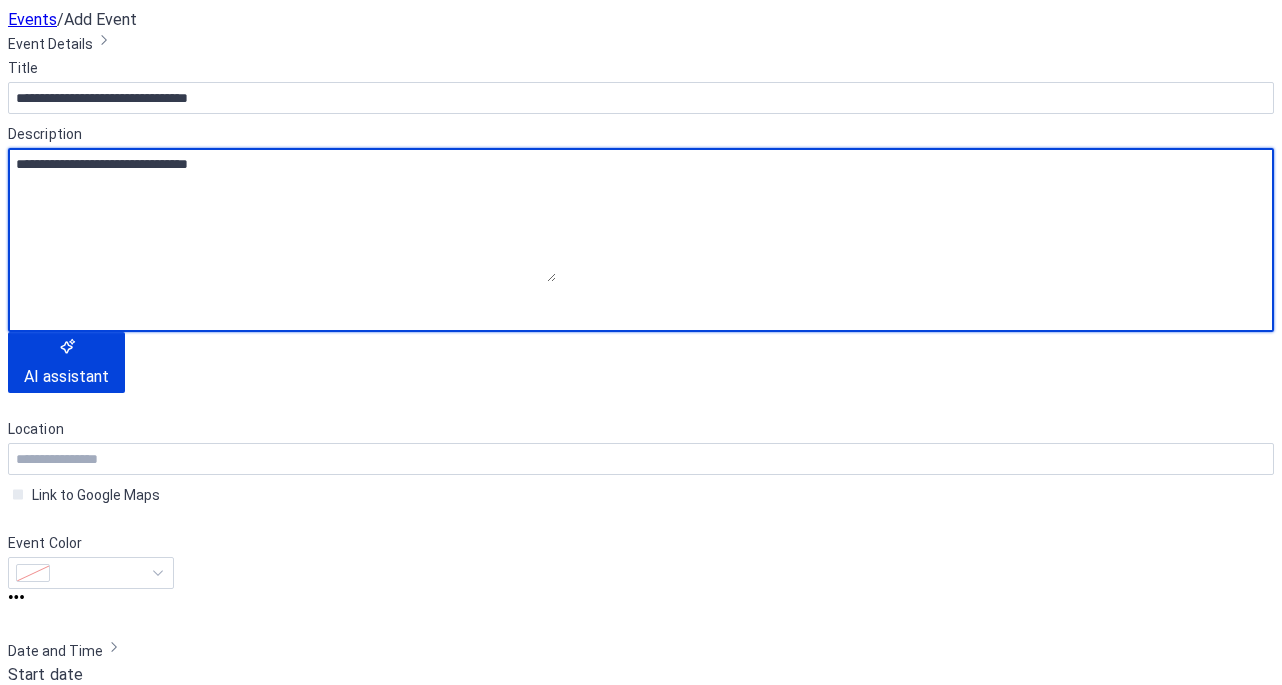 scroll, scrollTop: 300, scrollLeft: 0, axis: vertical 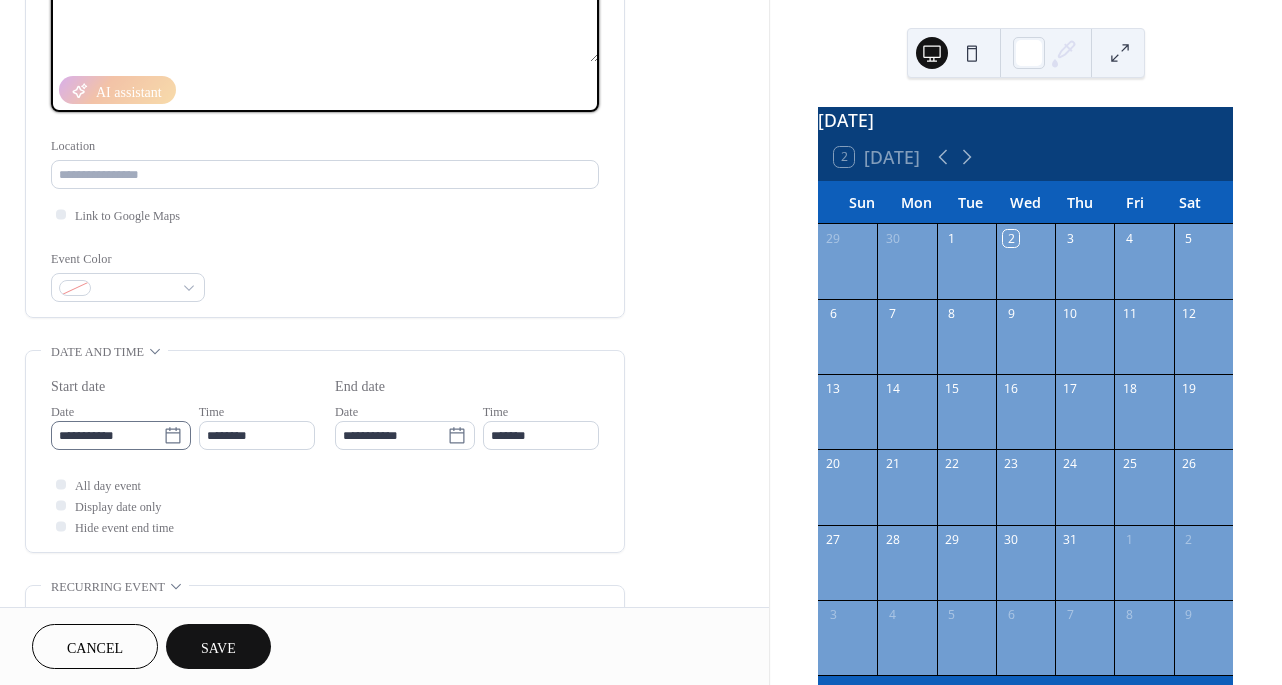 click 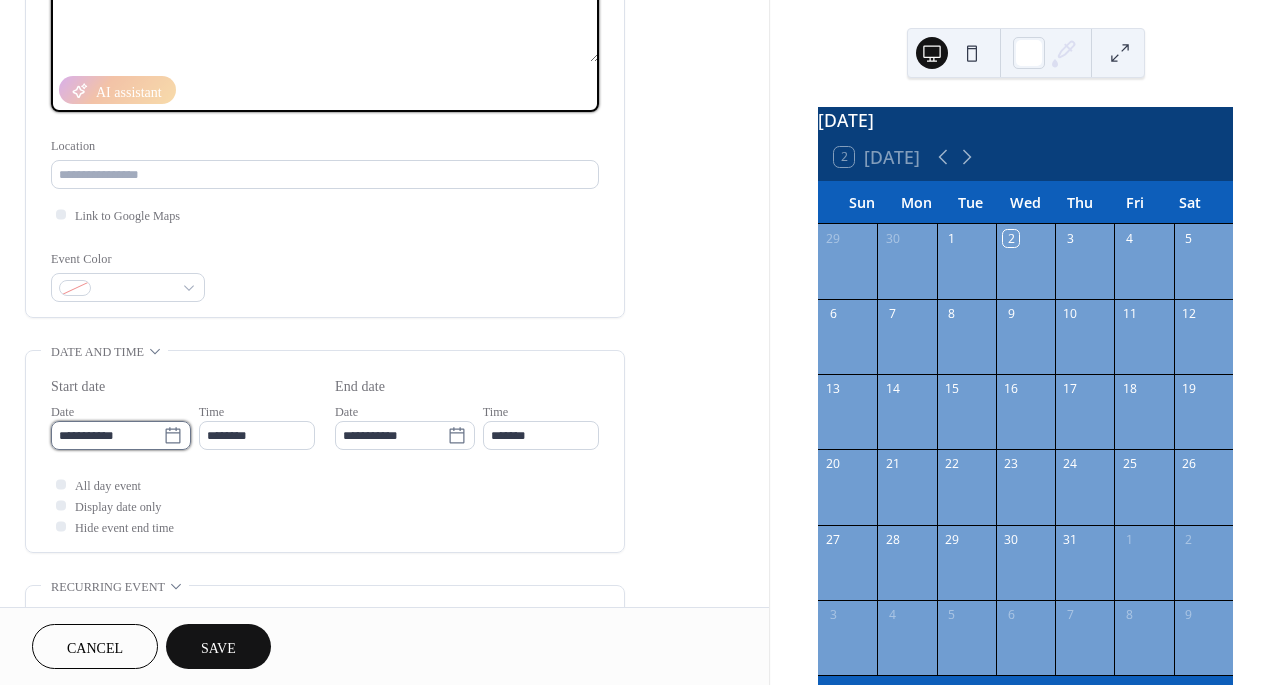 click on "**********" at bounding box center (107, 435) 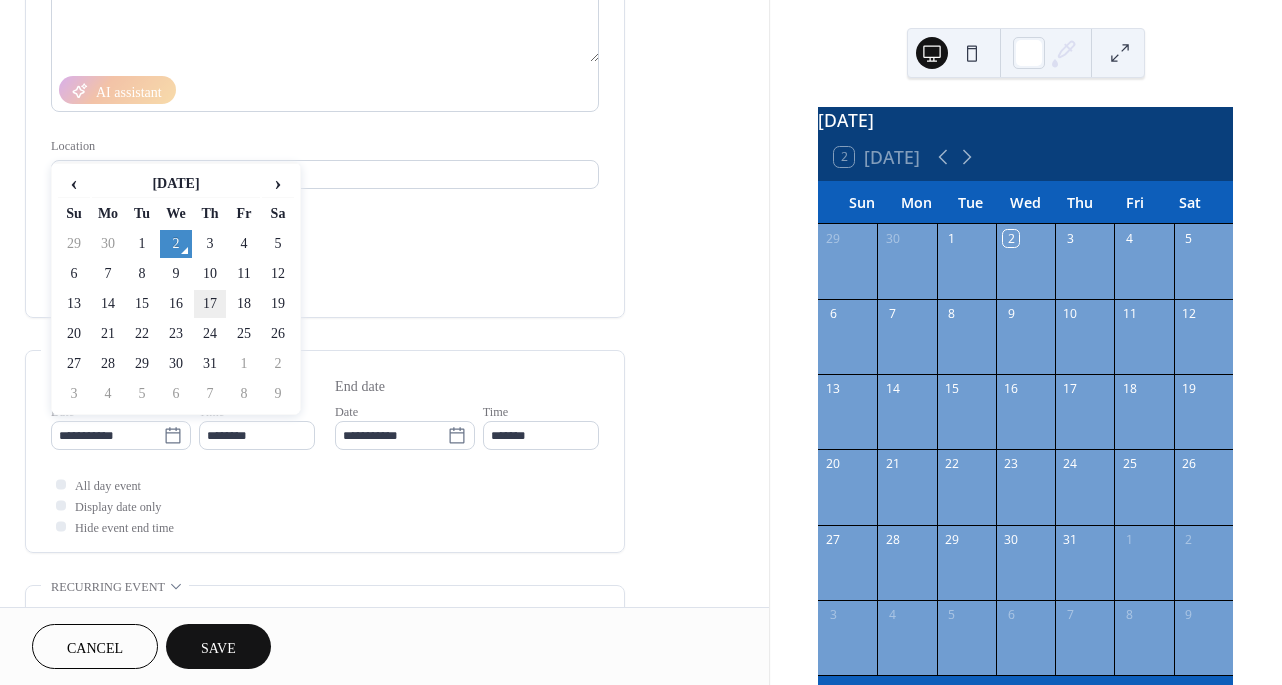 click on "17" at bounding box center (210, 304) 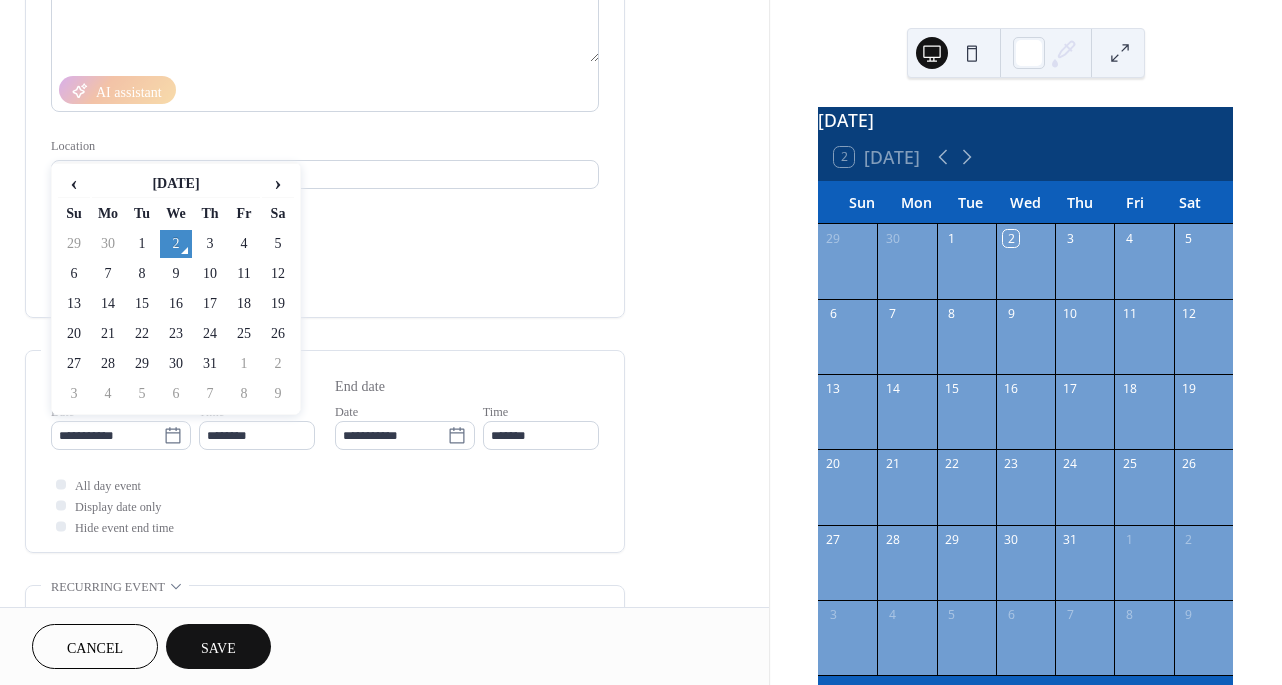 type on "**********" 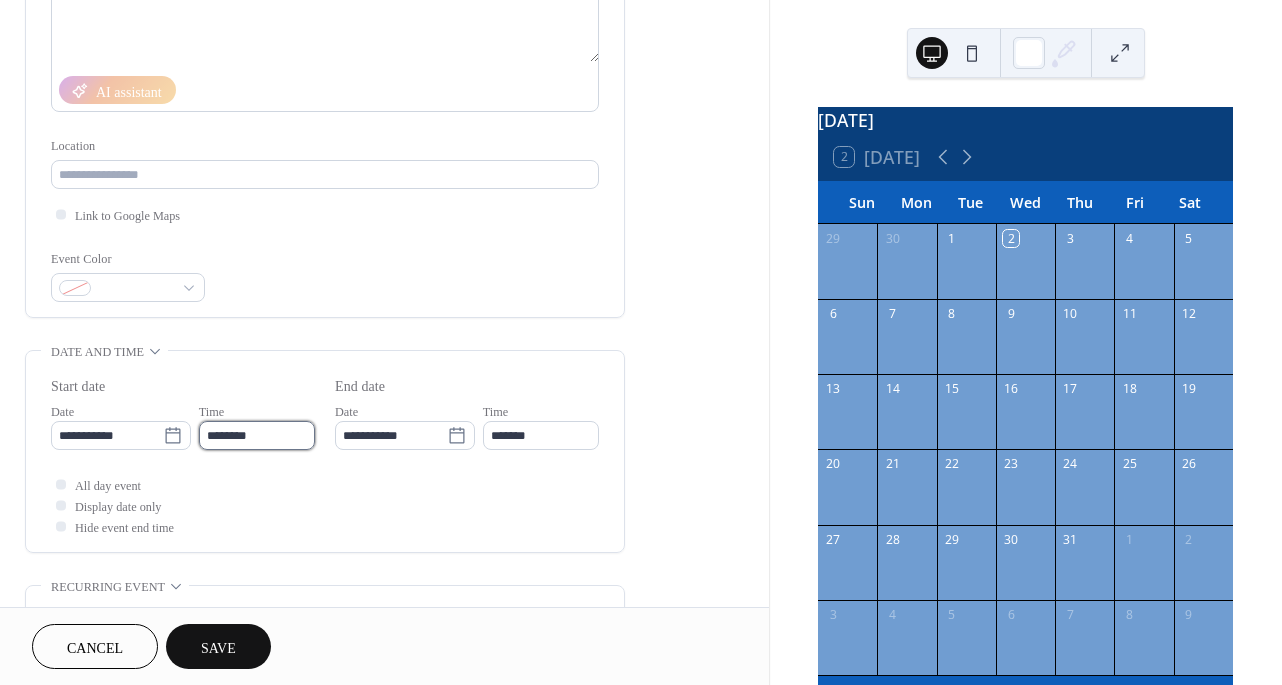 click on "********" at bounding box center (257, 435) 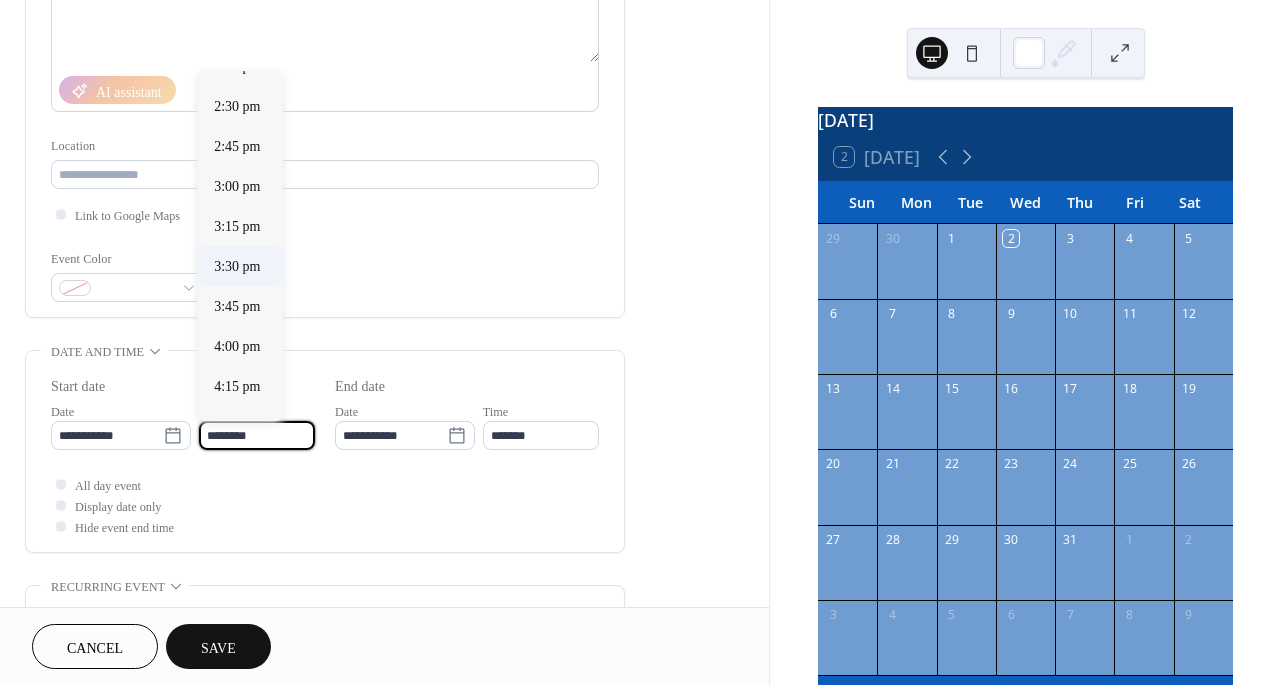 scroll, scrollTop: 2368, scrollLeft: 0, axis: vertical 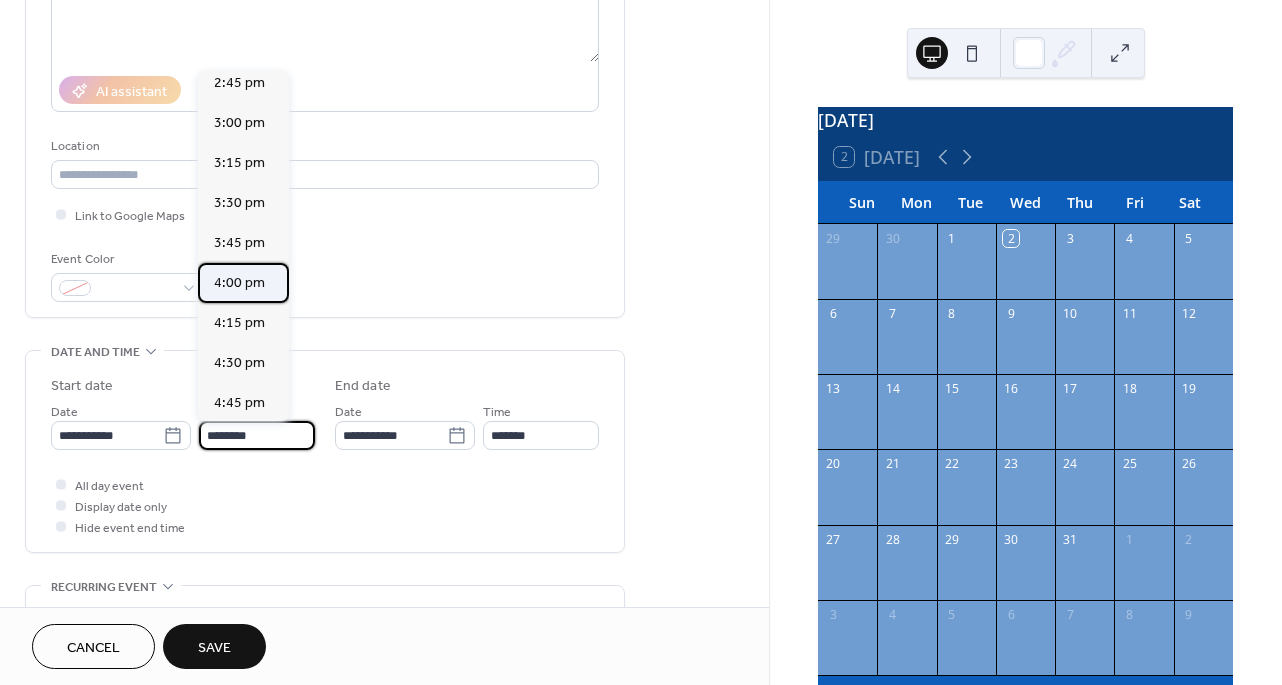 click on "4:00 pm" at bounding box center (239, 283) 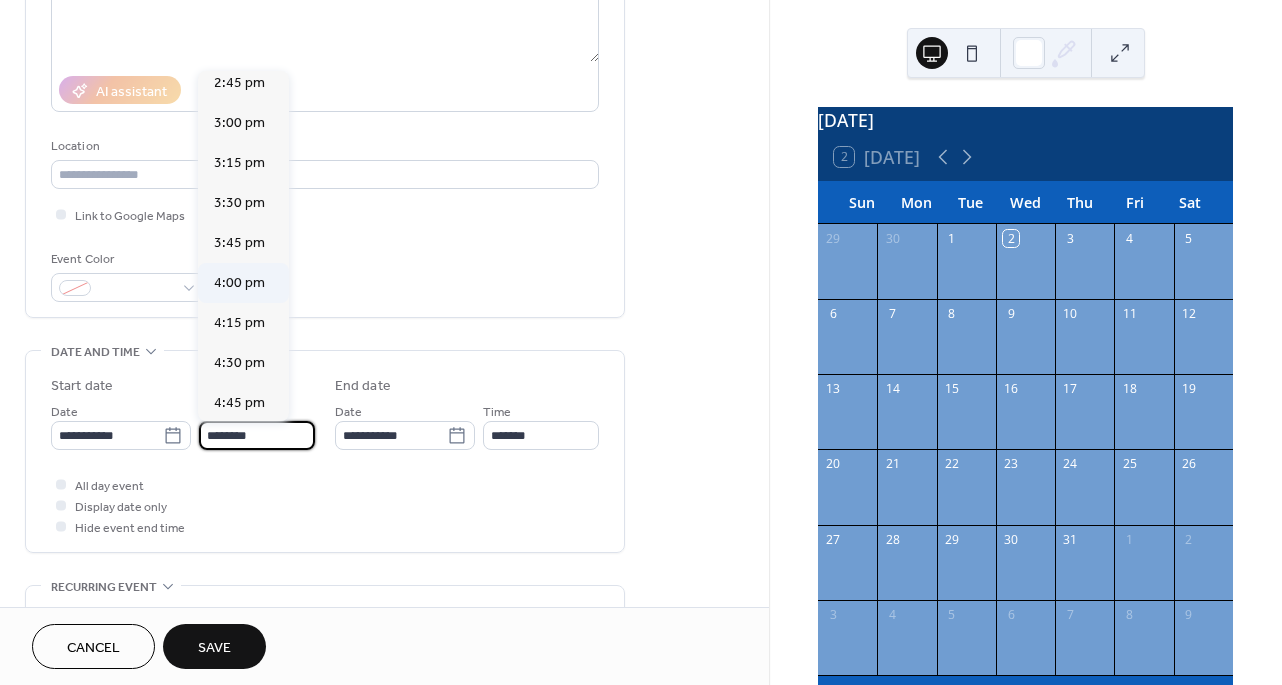 type on "*******" 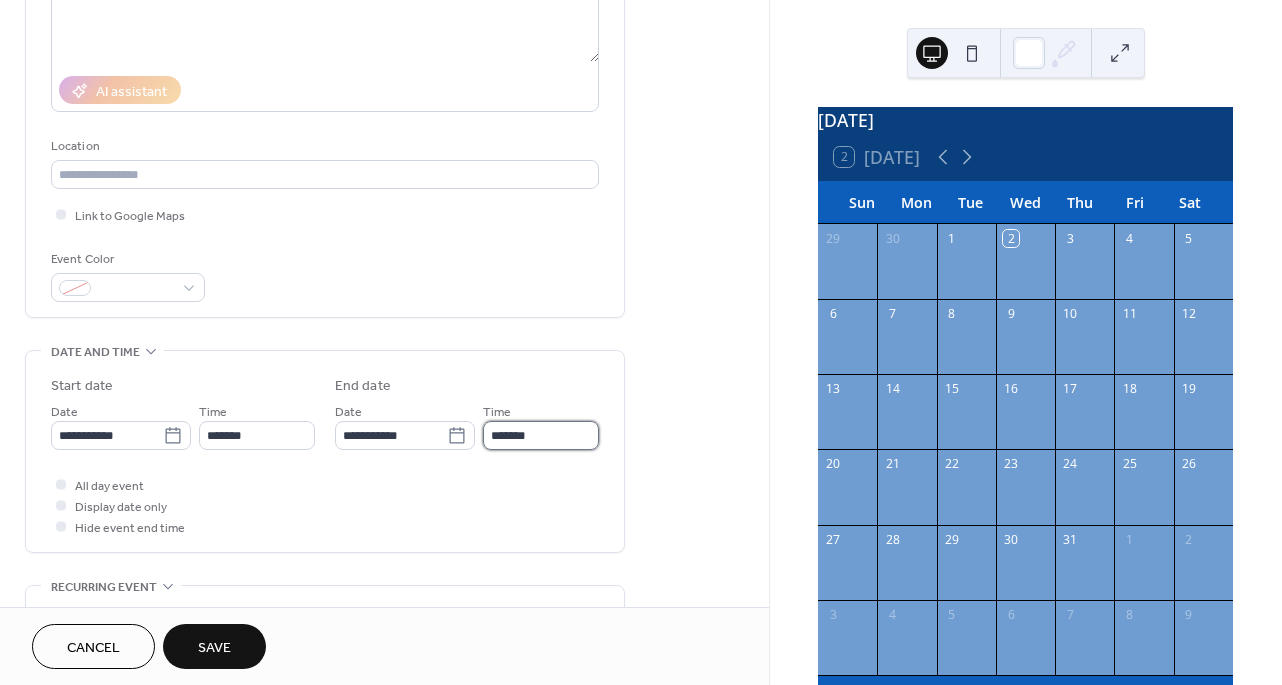 click on "*******" at bounding box center [541, 435] 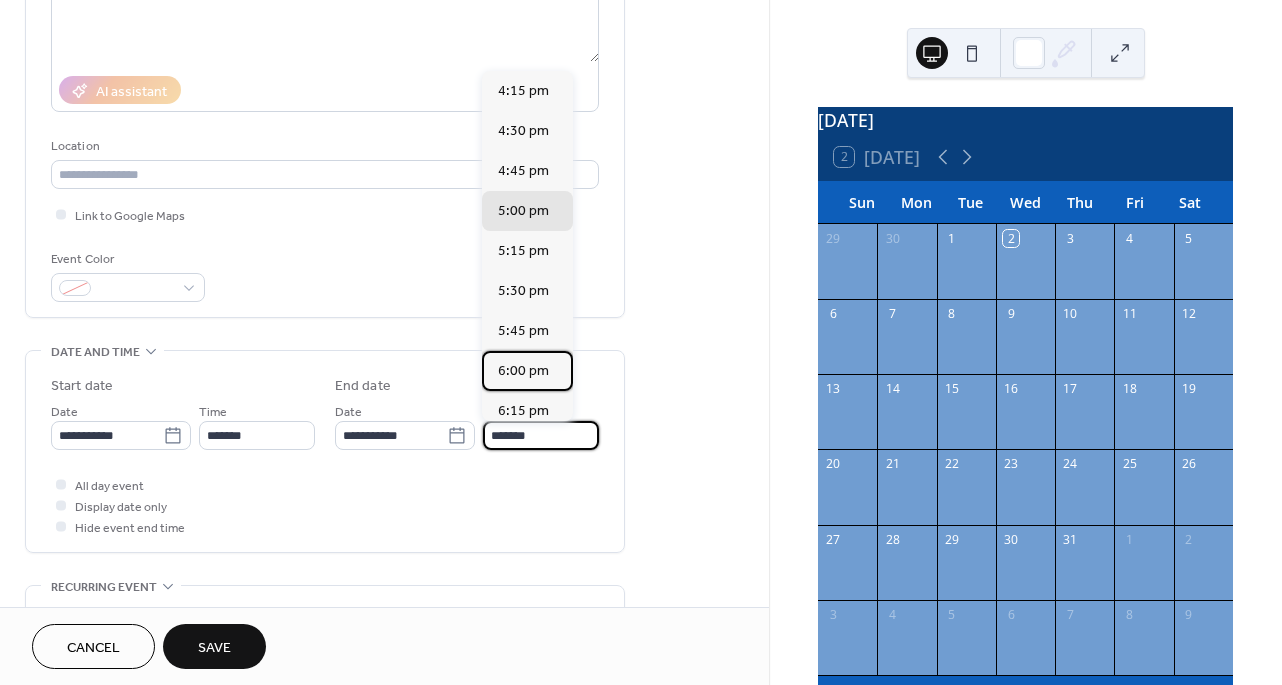 click on "6:00 pm" at bounding box center [523, 371] 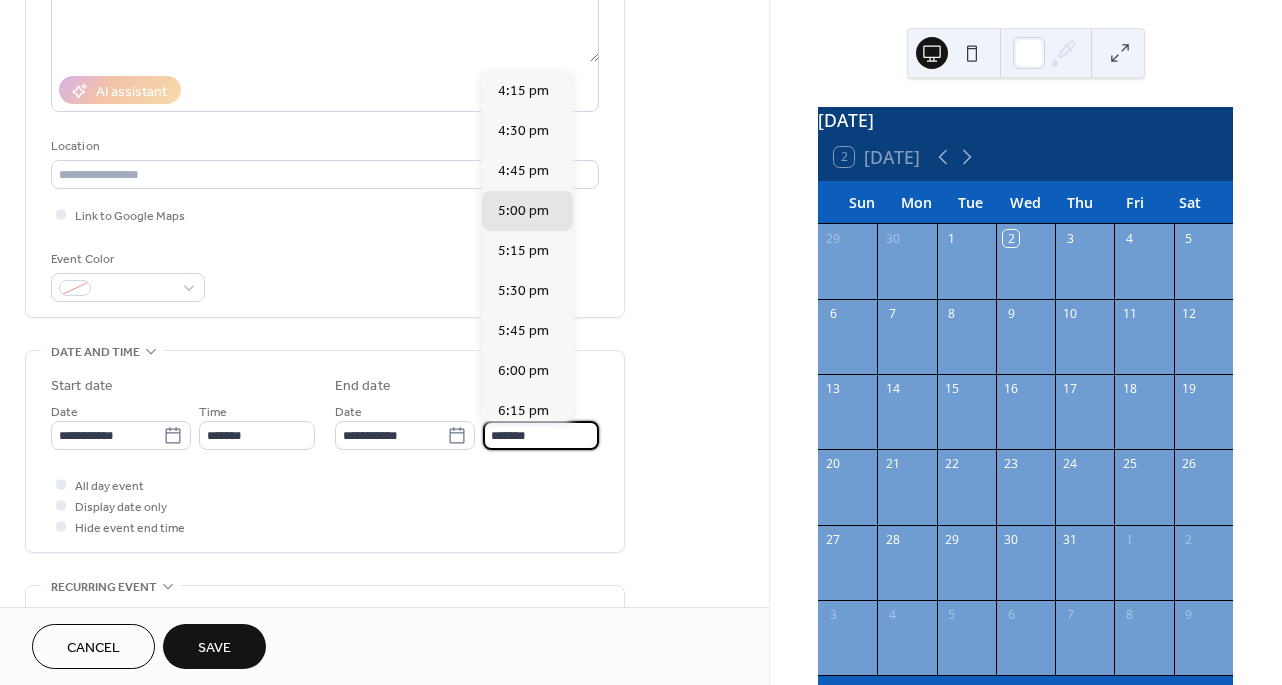 type on "*******" 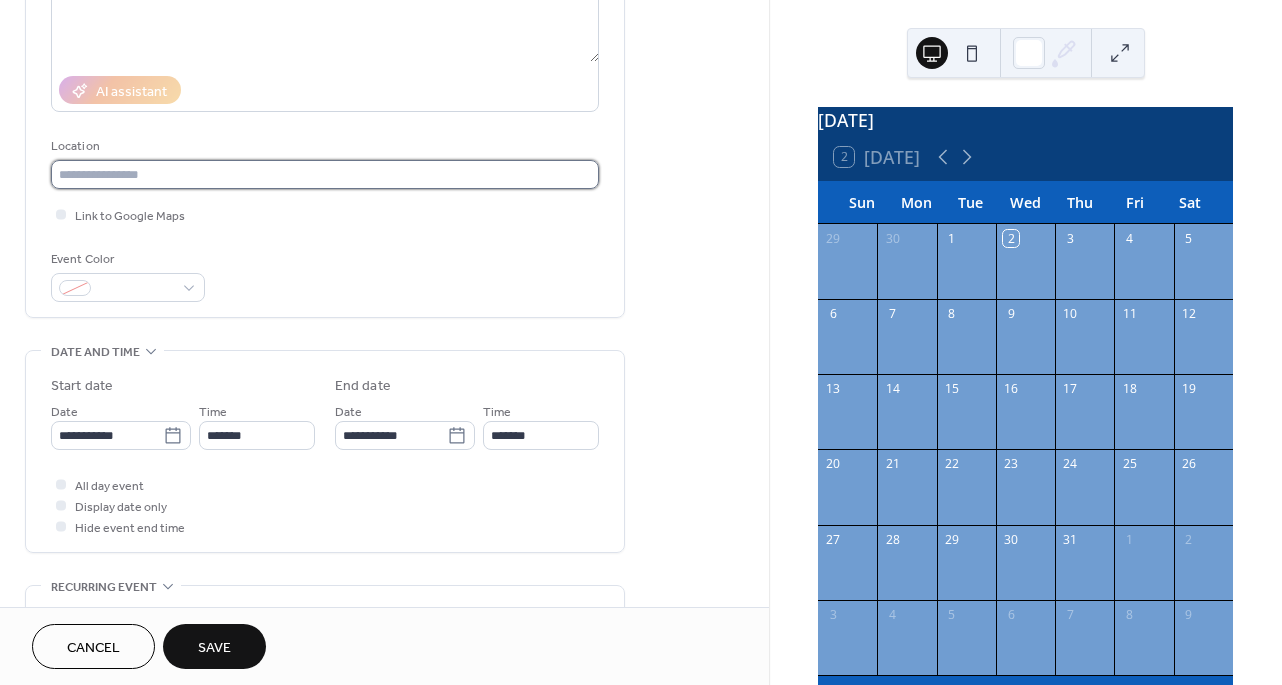 click at bounding box center (325, 174) 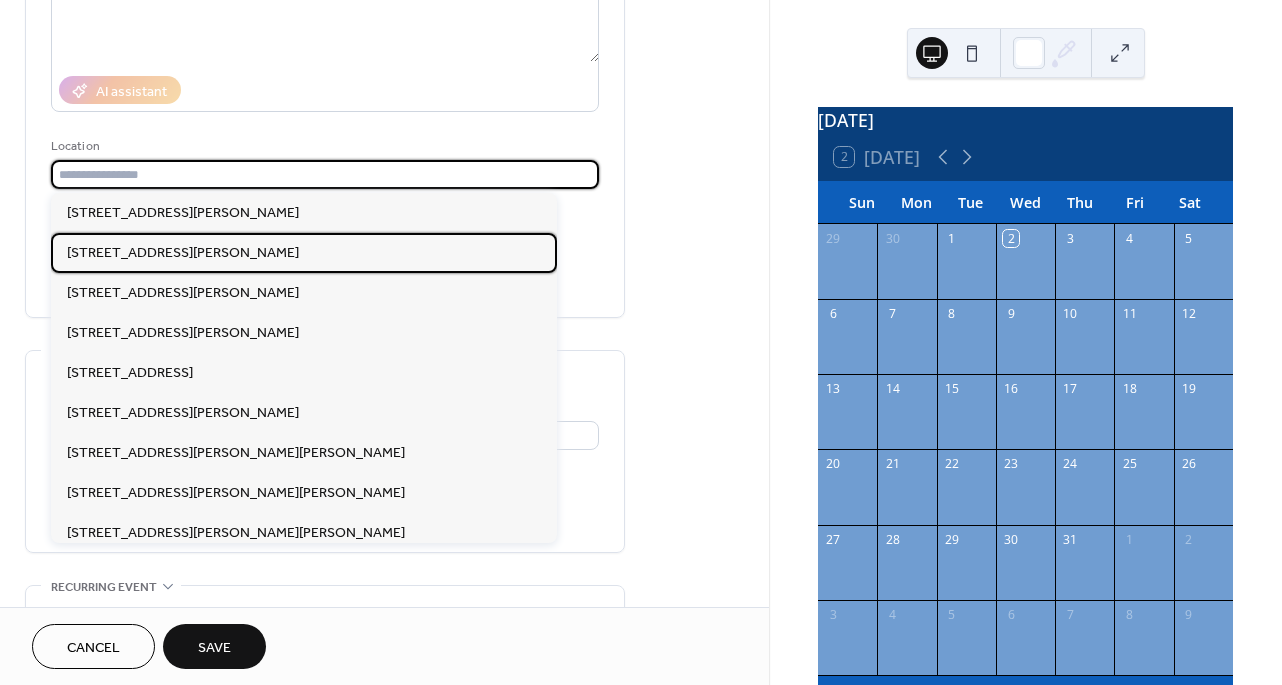 click on "[STREET_ADDRESS][PERSON_NAME]" at bounding box center (183, 253) 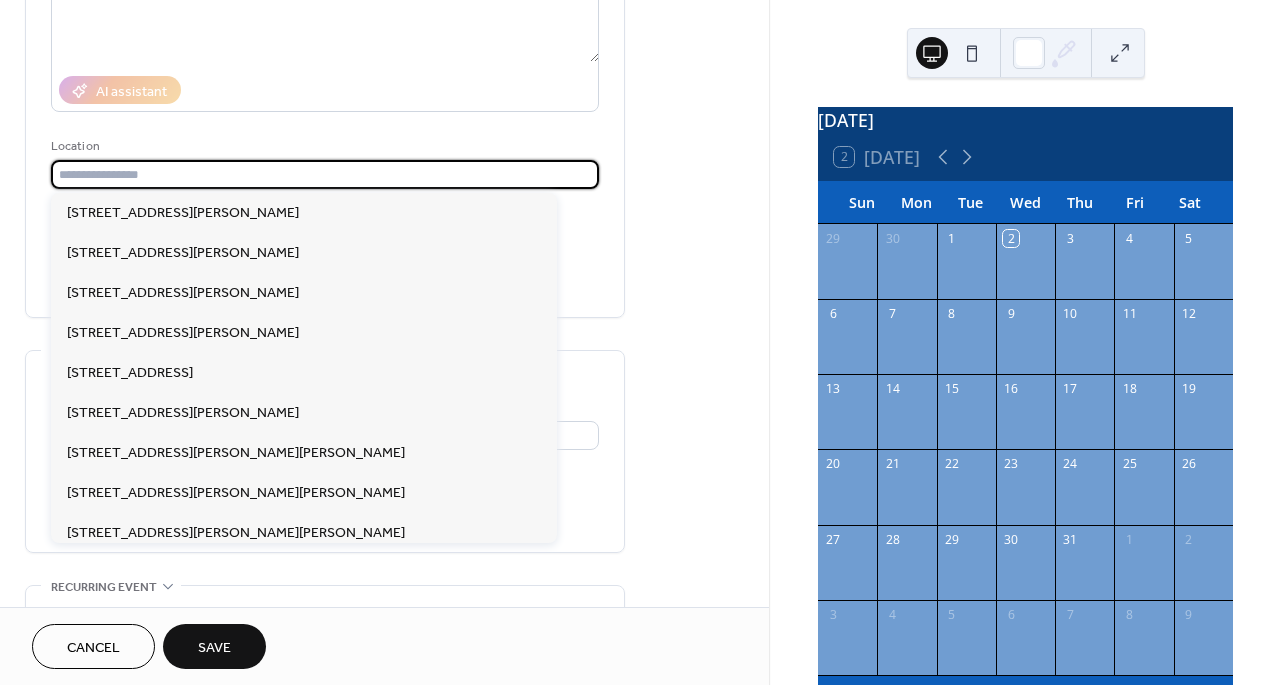 type on "**********" 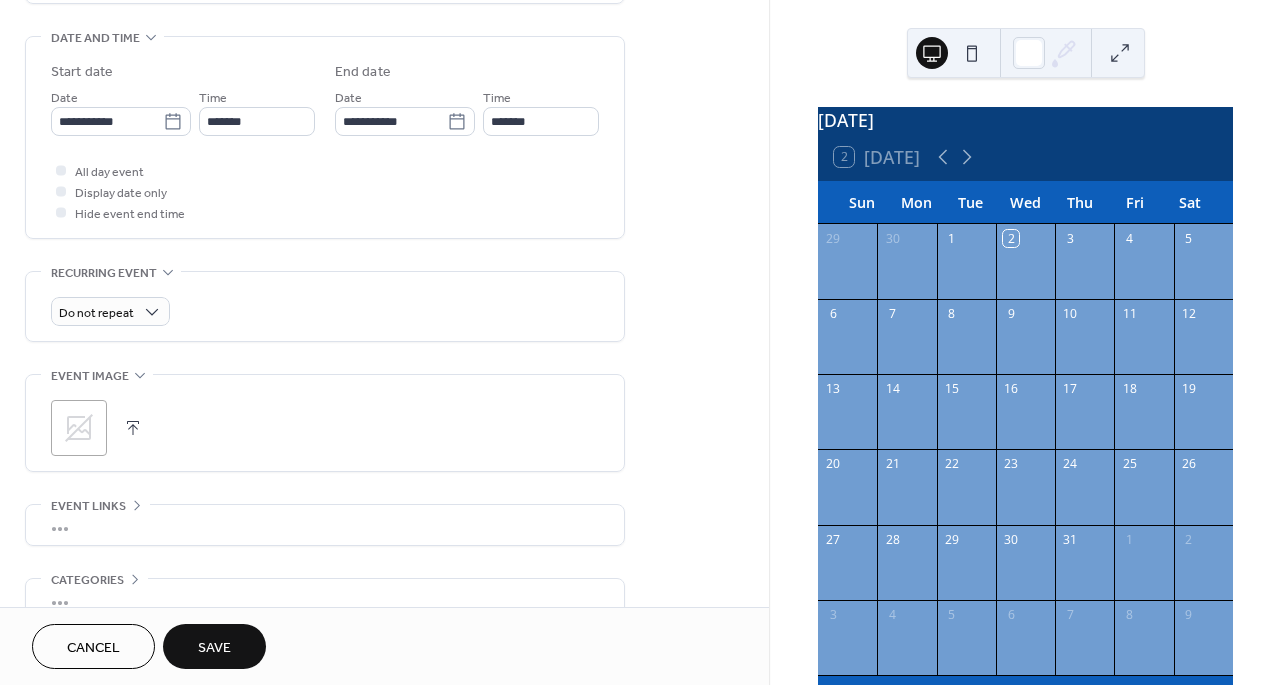 scroll, scrollTop: 700, scrollLeft: 0, axis: vertical 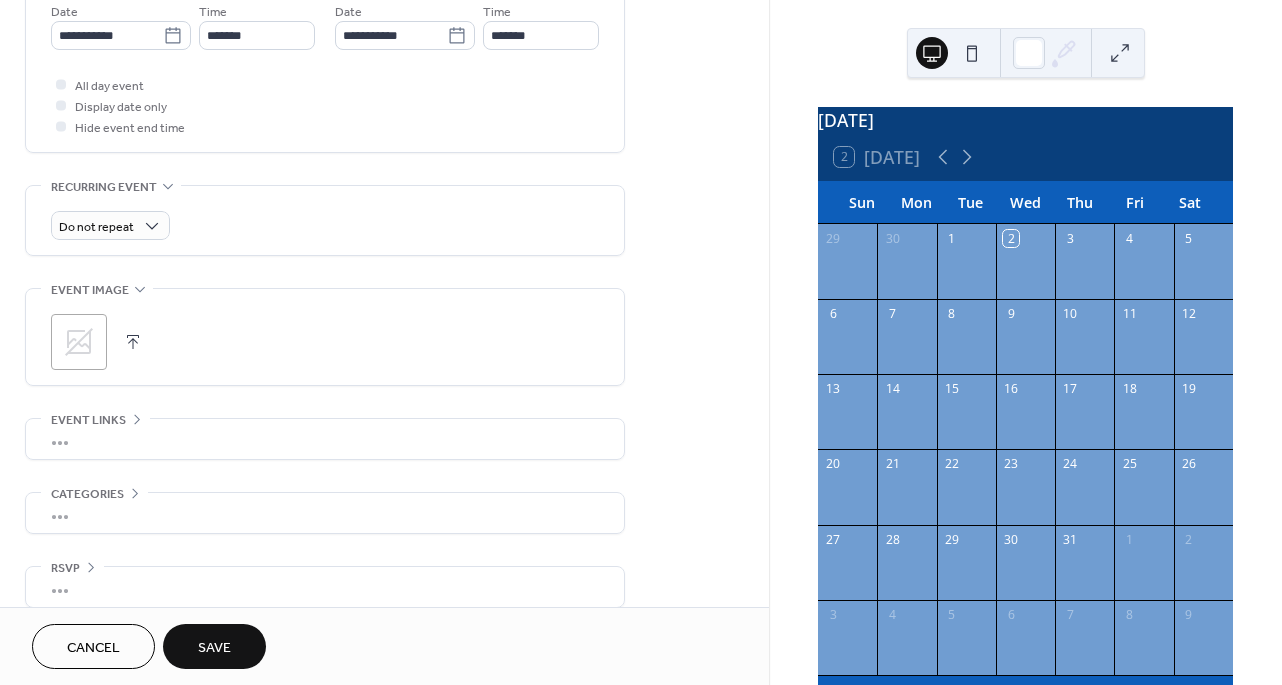 click on "Save" at bounding box center [214, 648] 